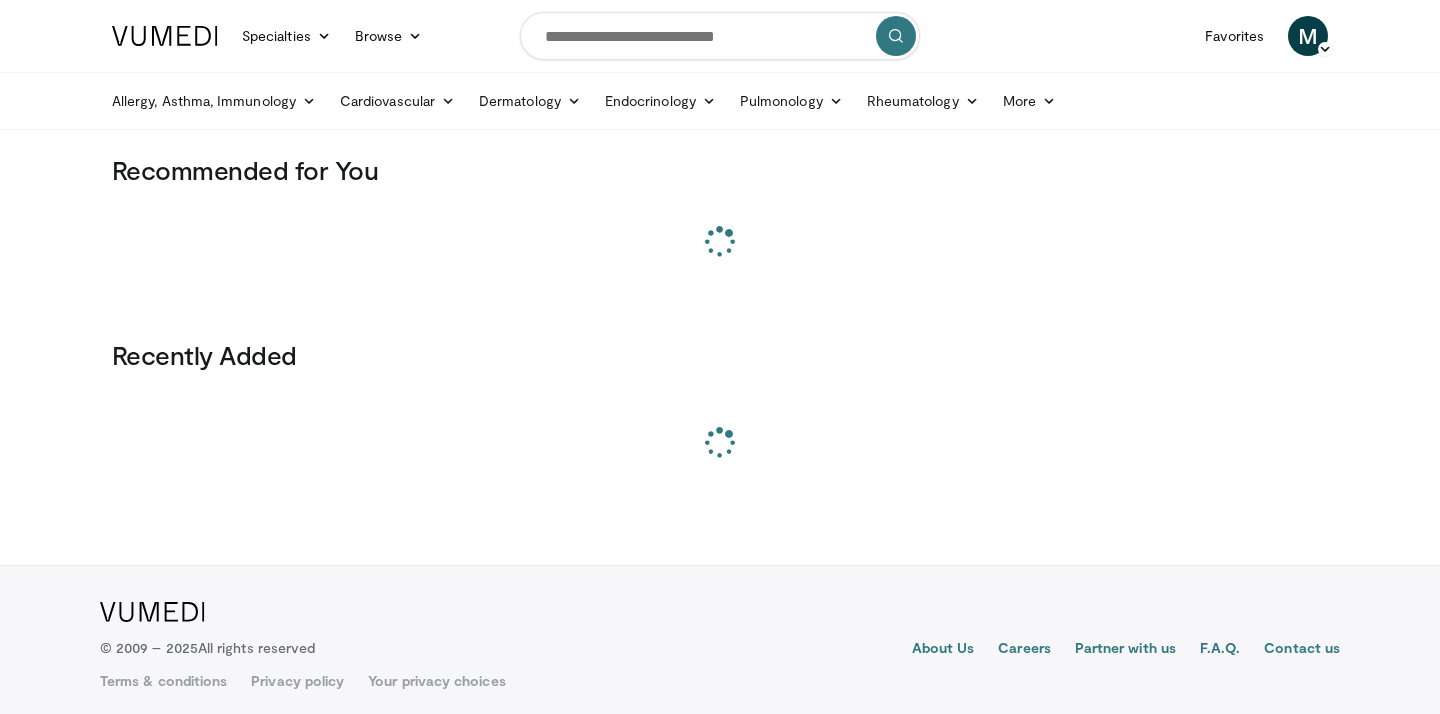 scroll, scrollTop: 0, scrollLeft: 0, axis: both 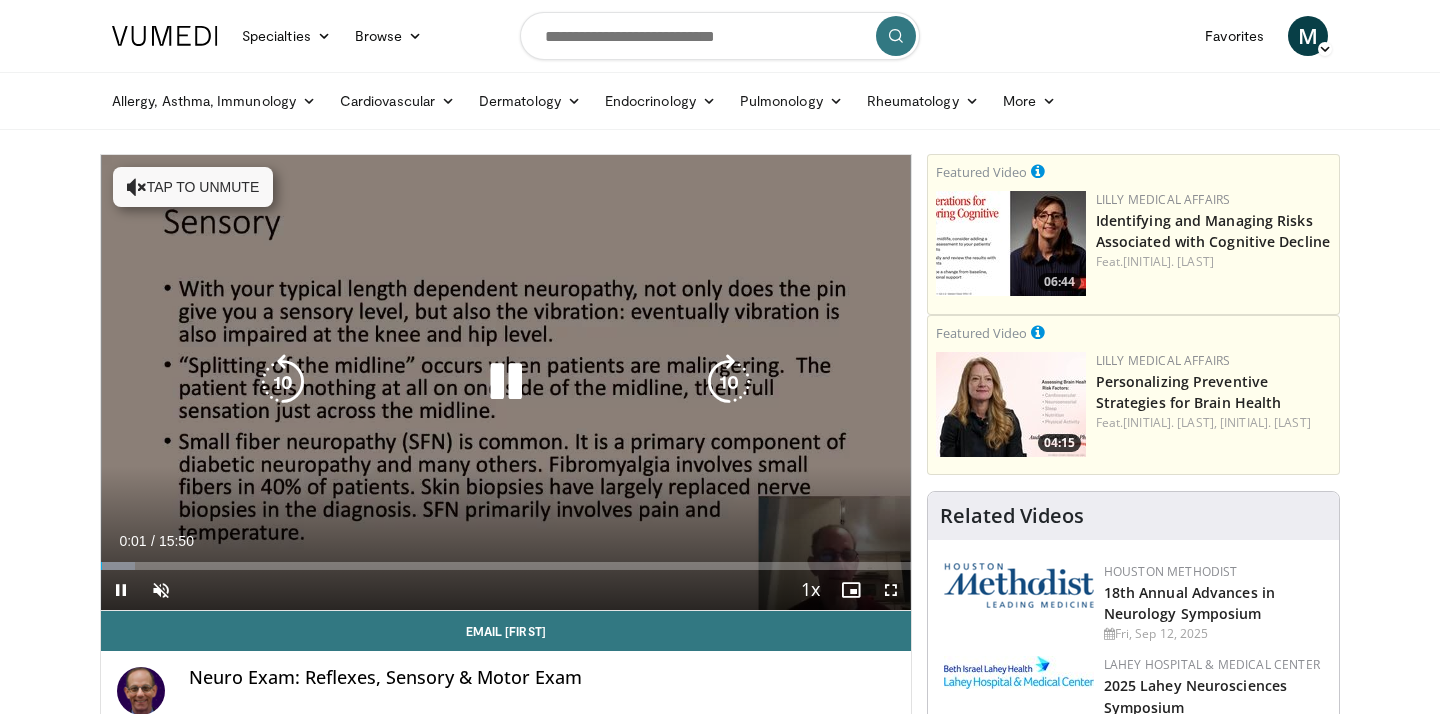 click on "Tap to unmute" at bounding box center [193, 187] 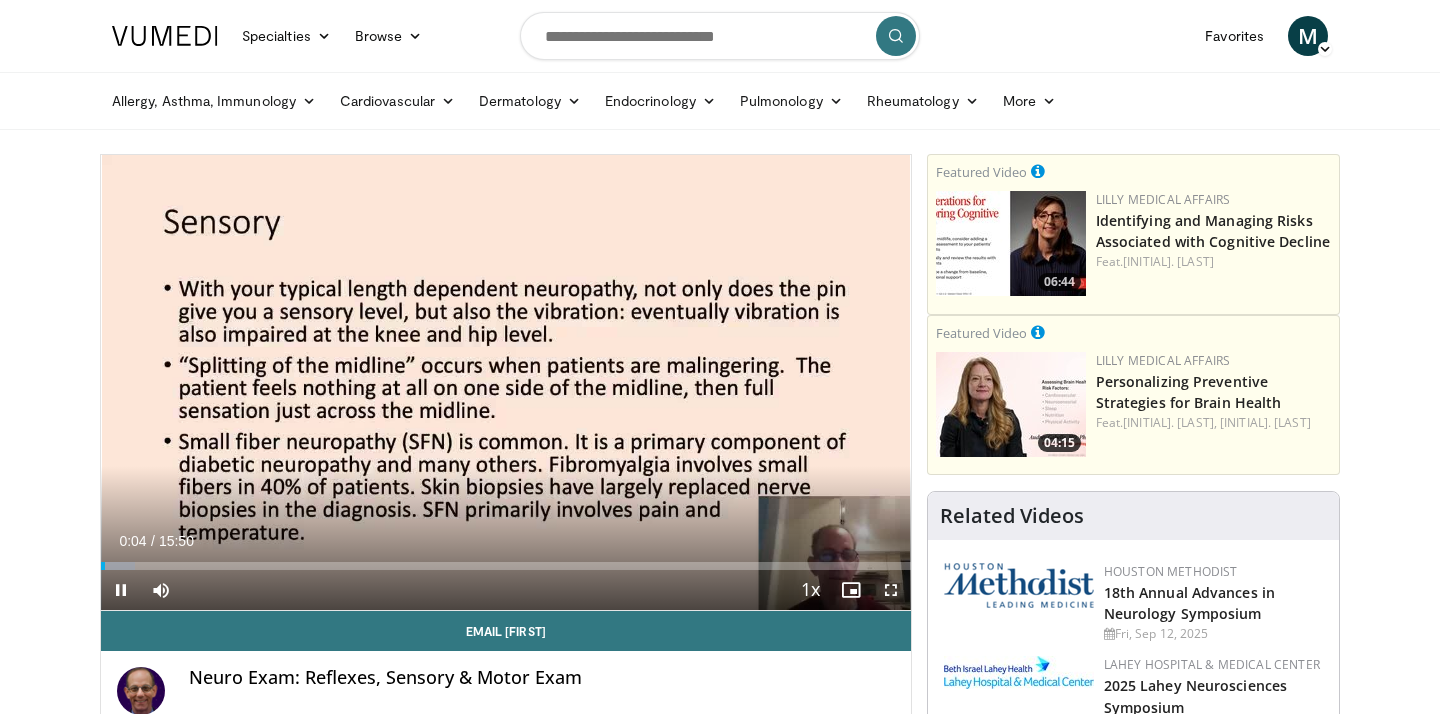 click at bounding box center (891, 590) 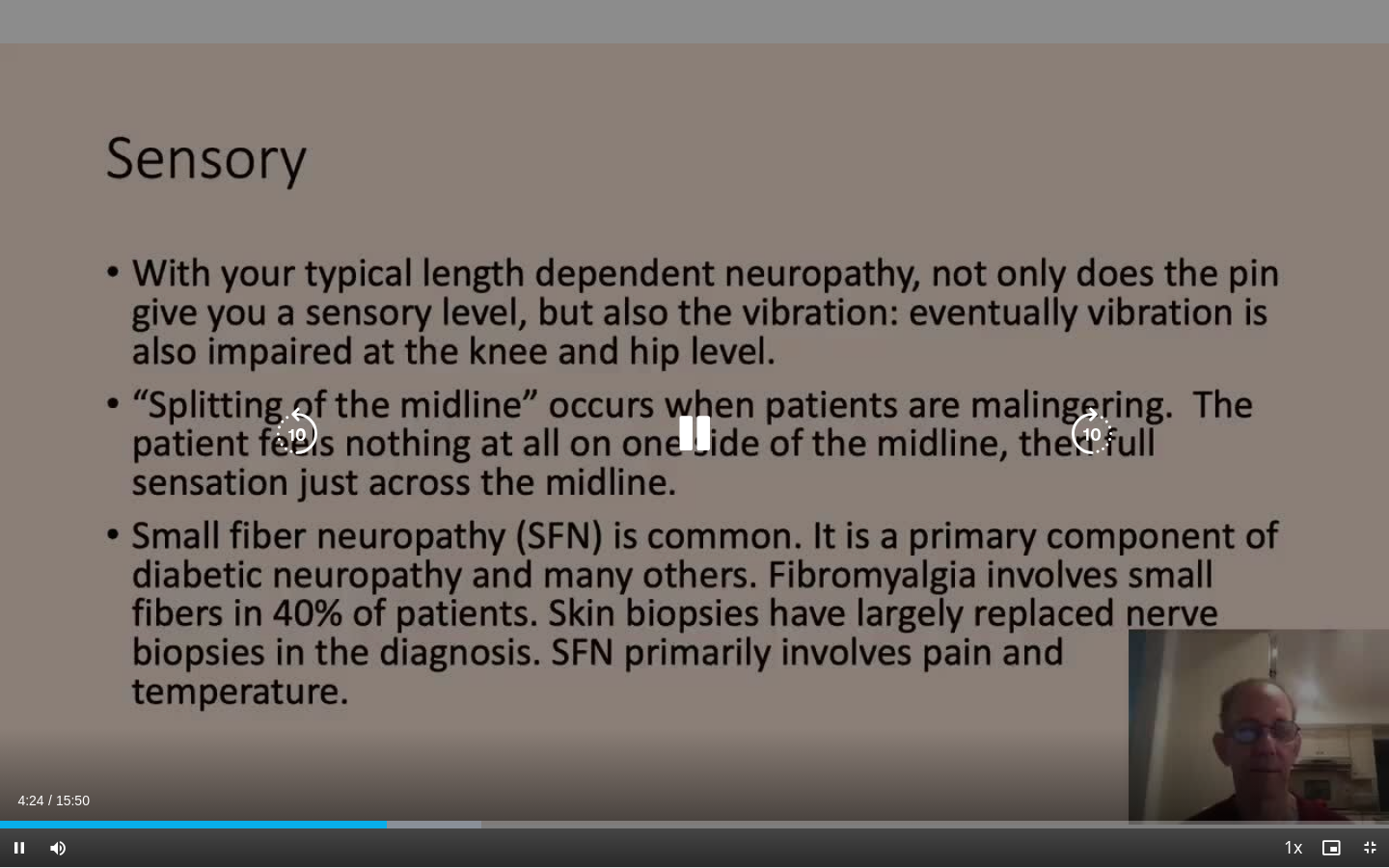 click at bounding box center [297, 434] 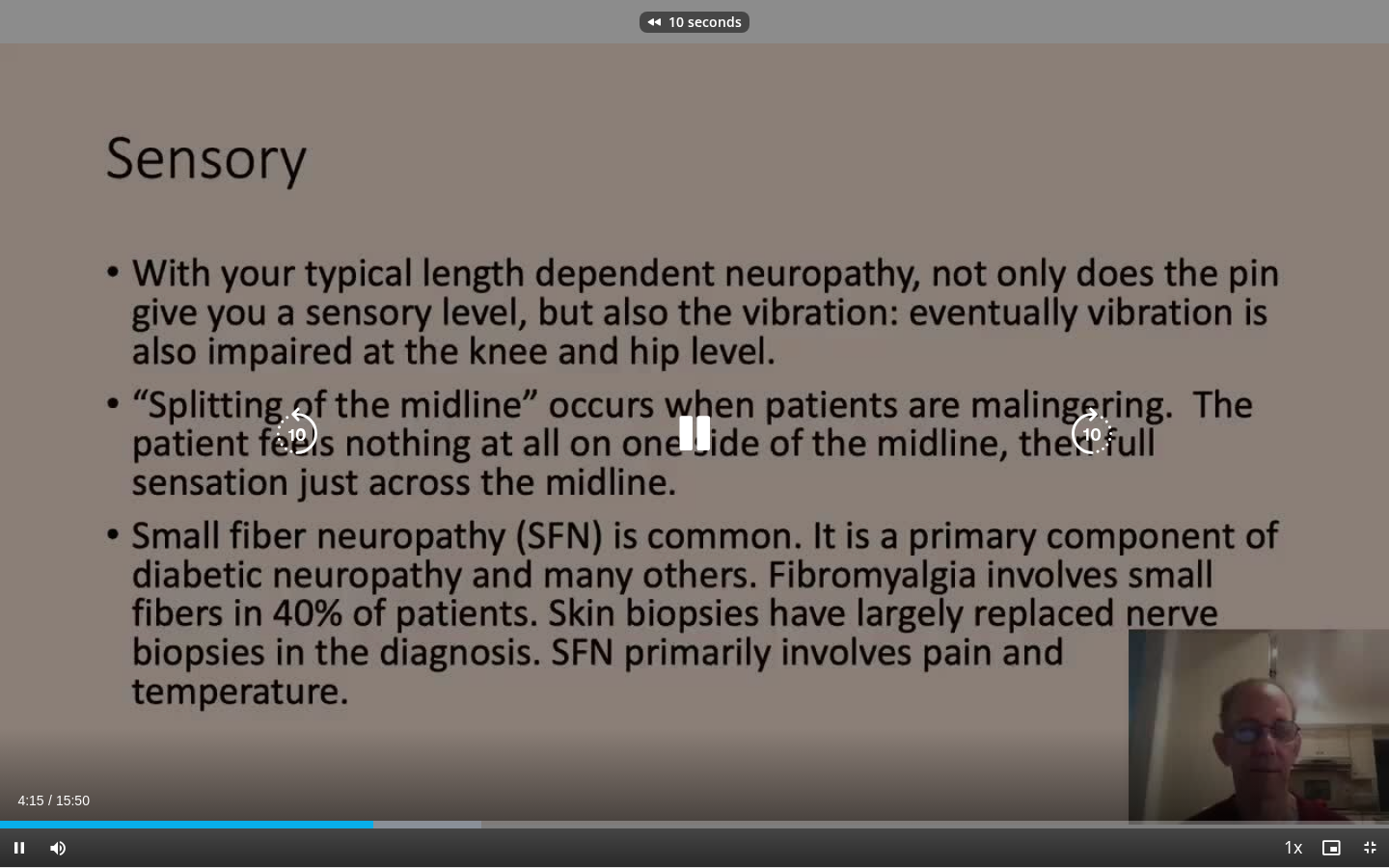 click at bounding box center (297, 434) 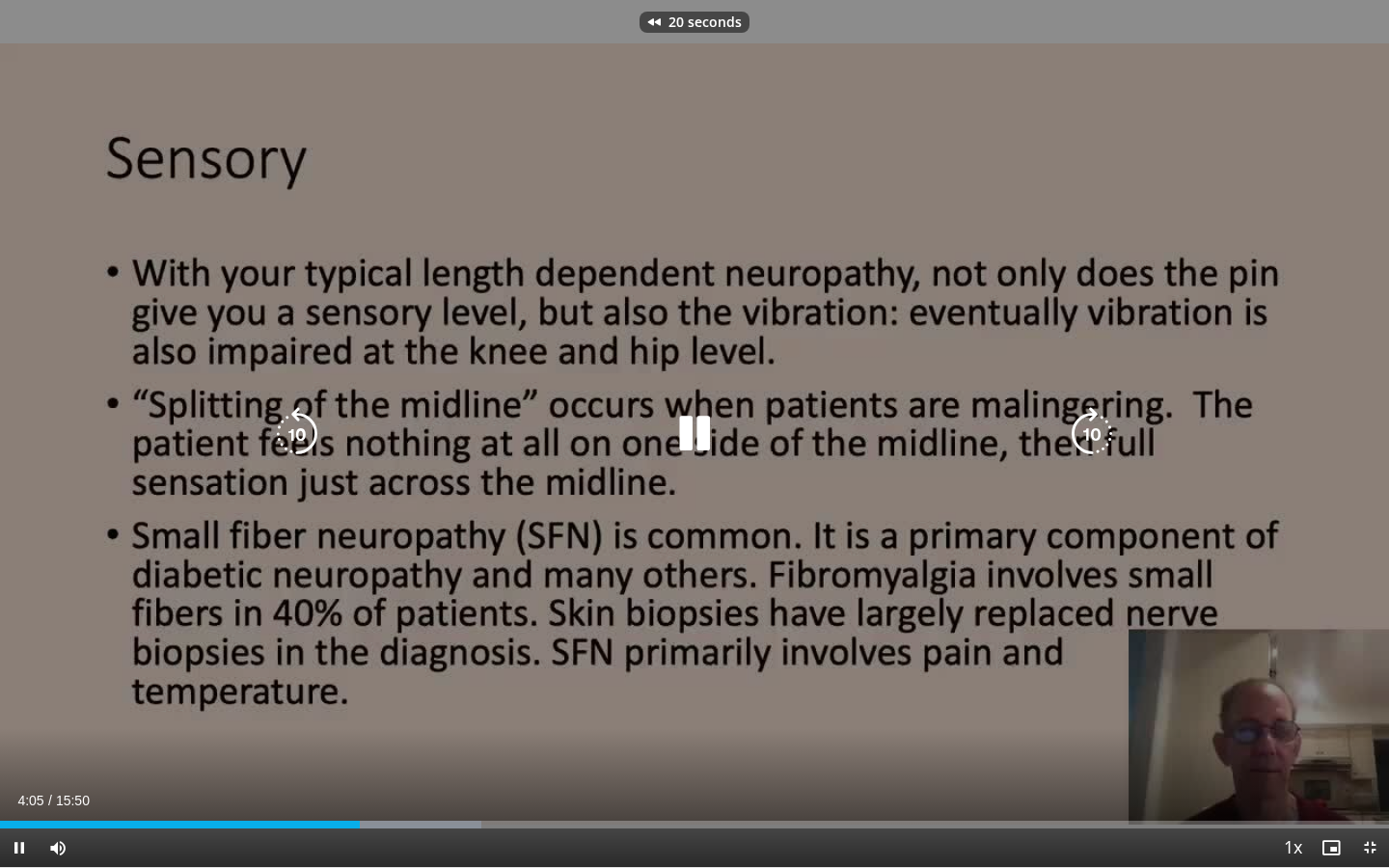 click at bounding box center (297, 434) 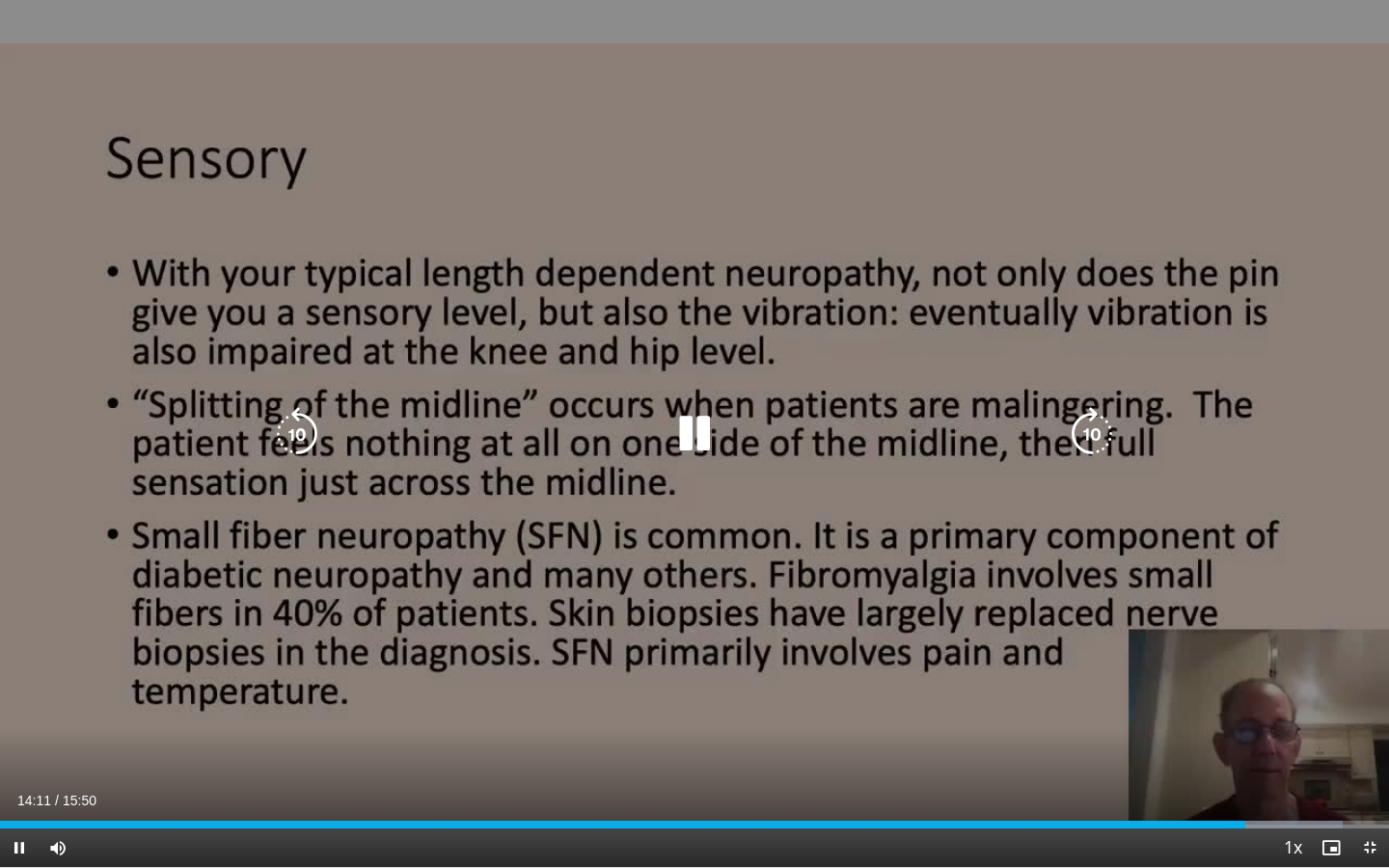 click on "30 seconds
Tap to unmute" at bounding box center (694, 433) 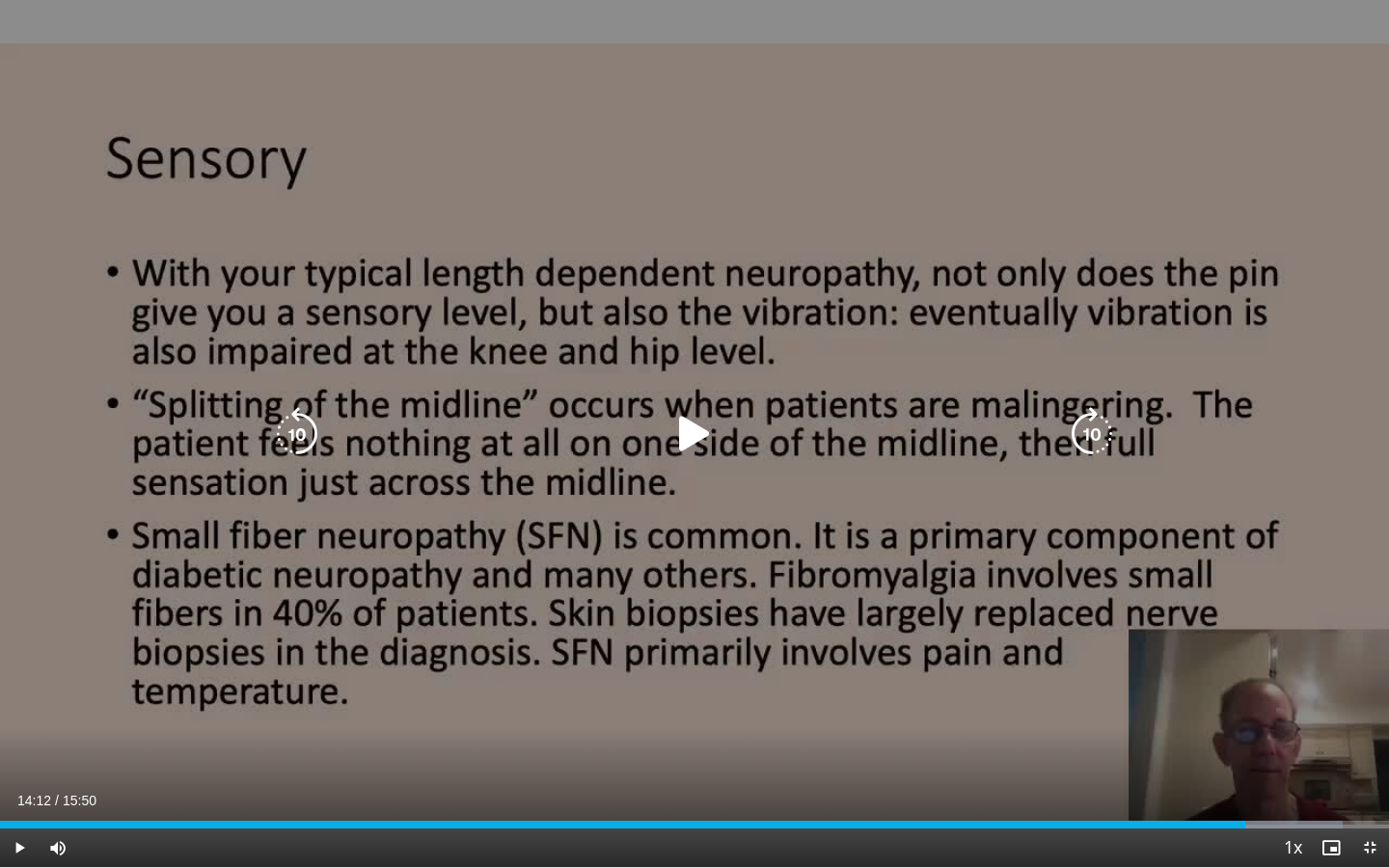 click at bounding box center [694, 434] 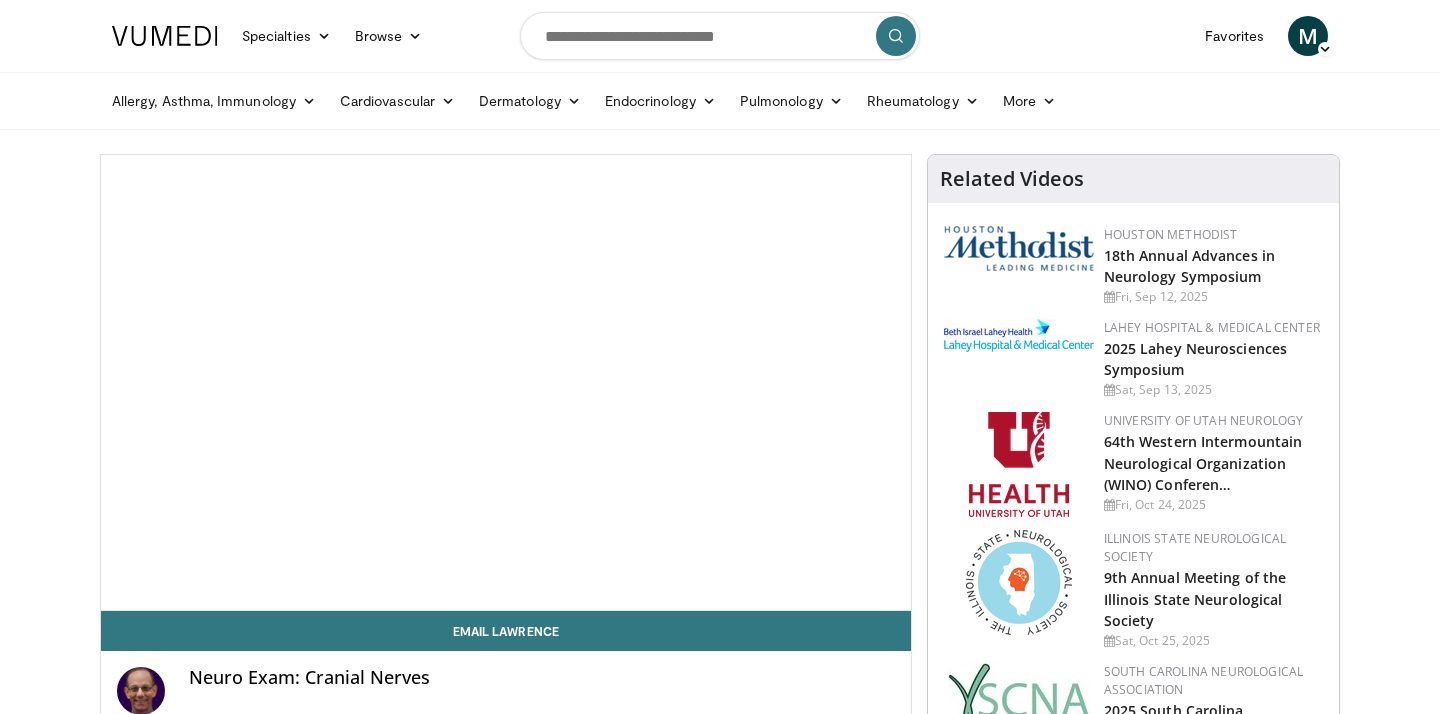 scroll, scrollTop: 0, scrollLeft: 0, axis: both 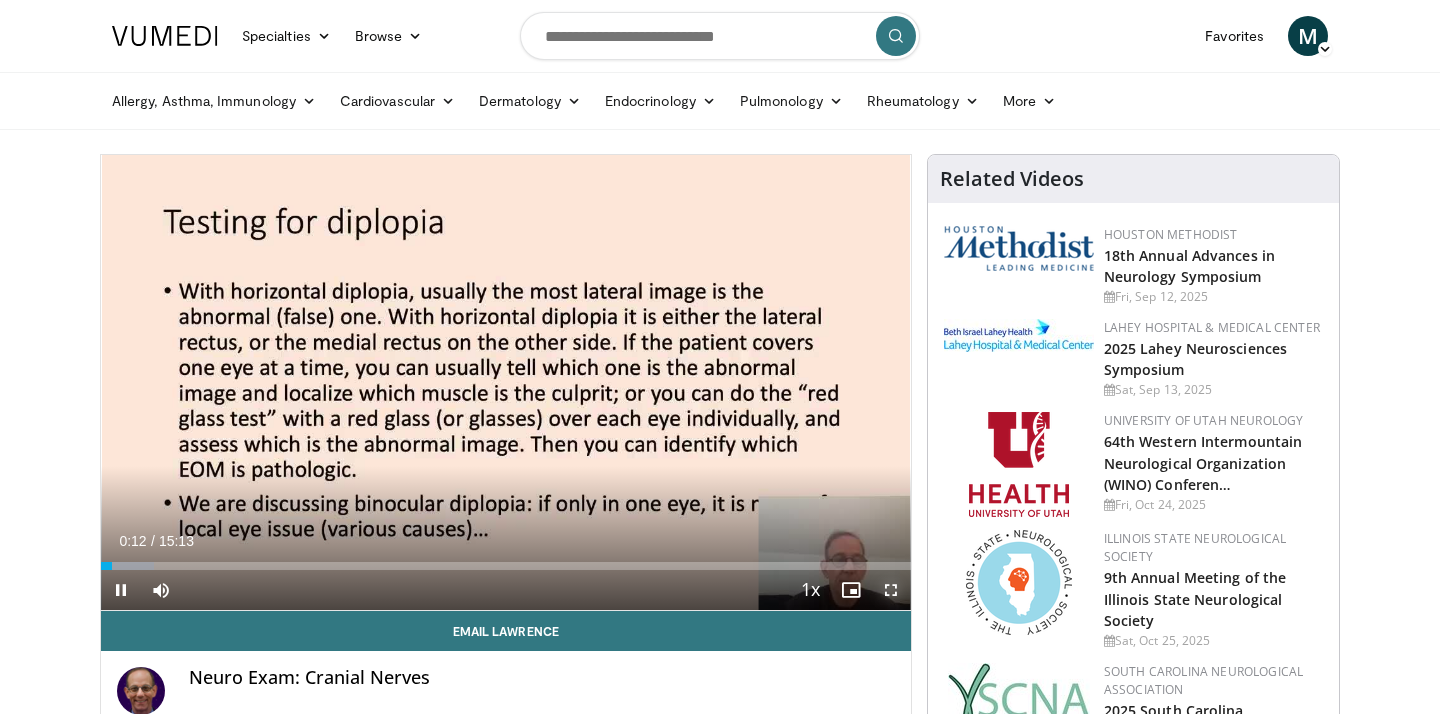 click at bounding box center [891, 590] 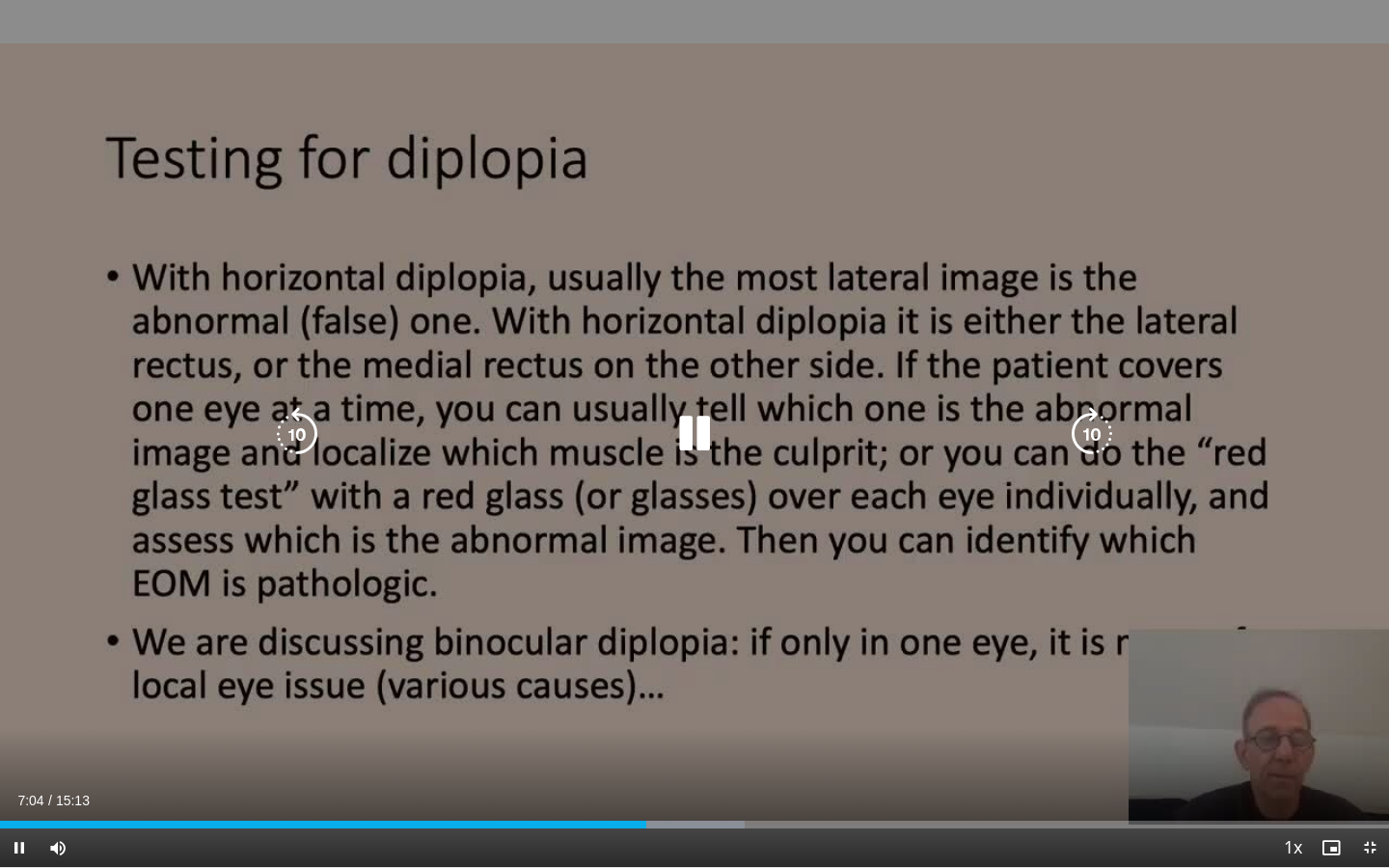 click at bounding box center [297, 434] 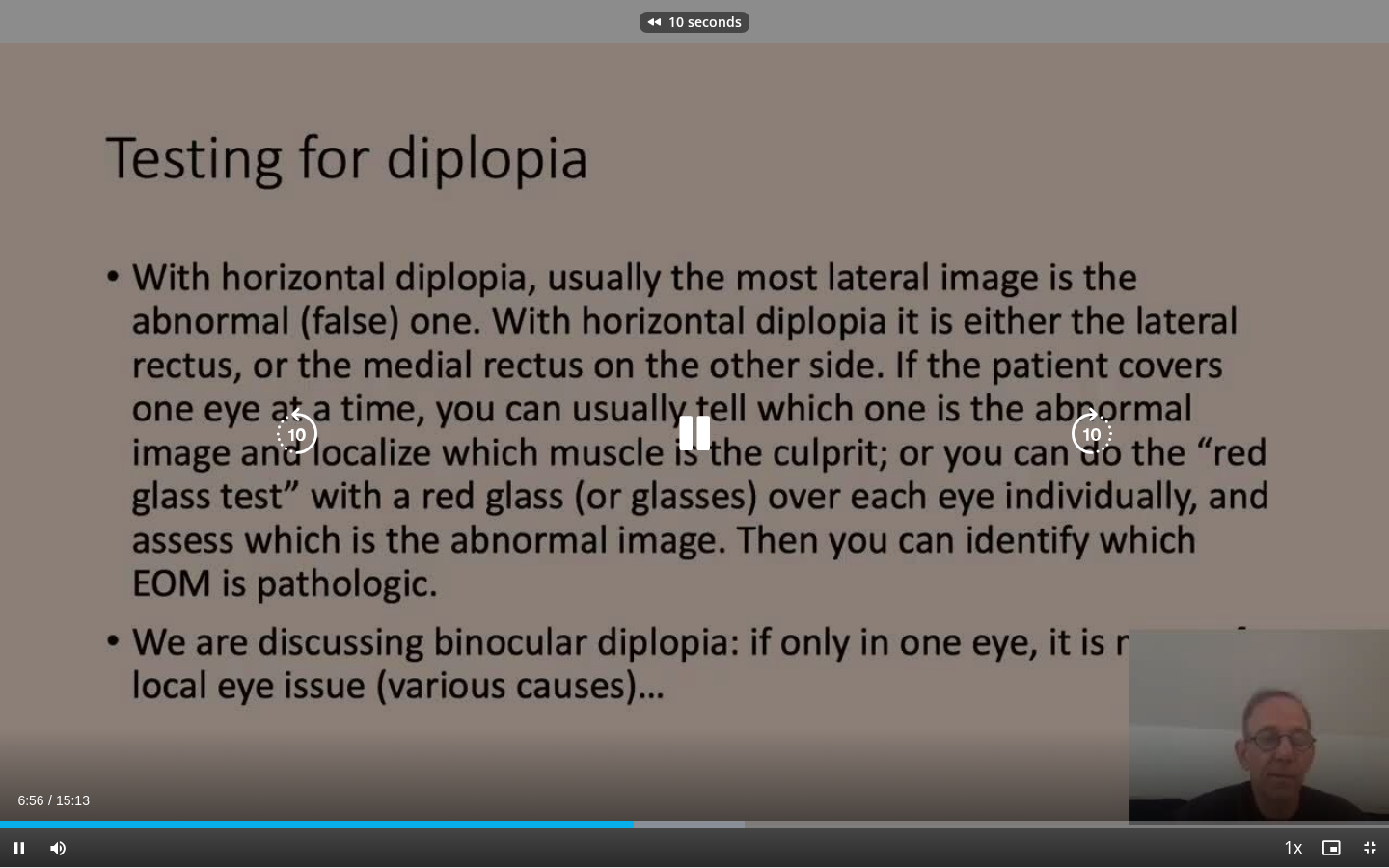 click at bounding box center [297, 434] 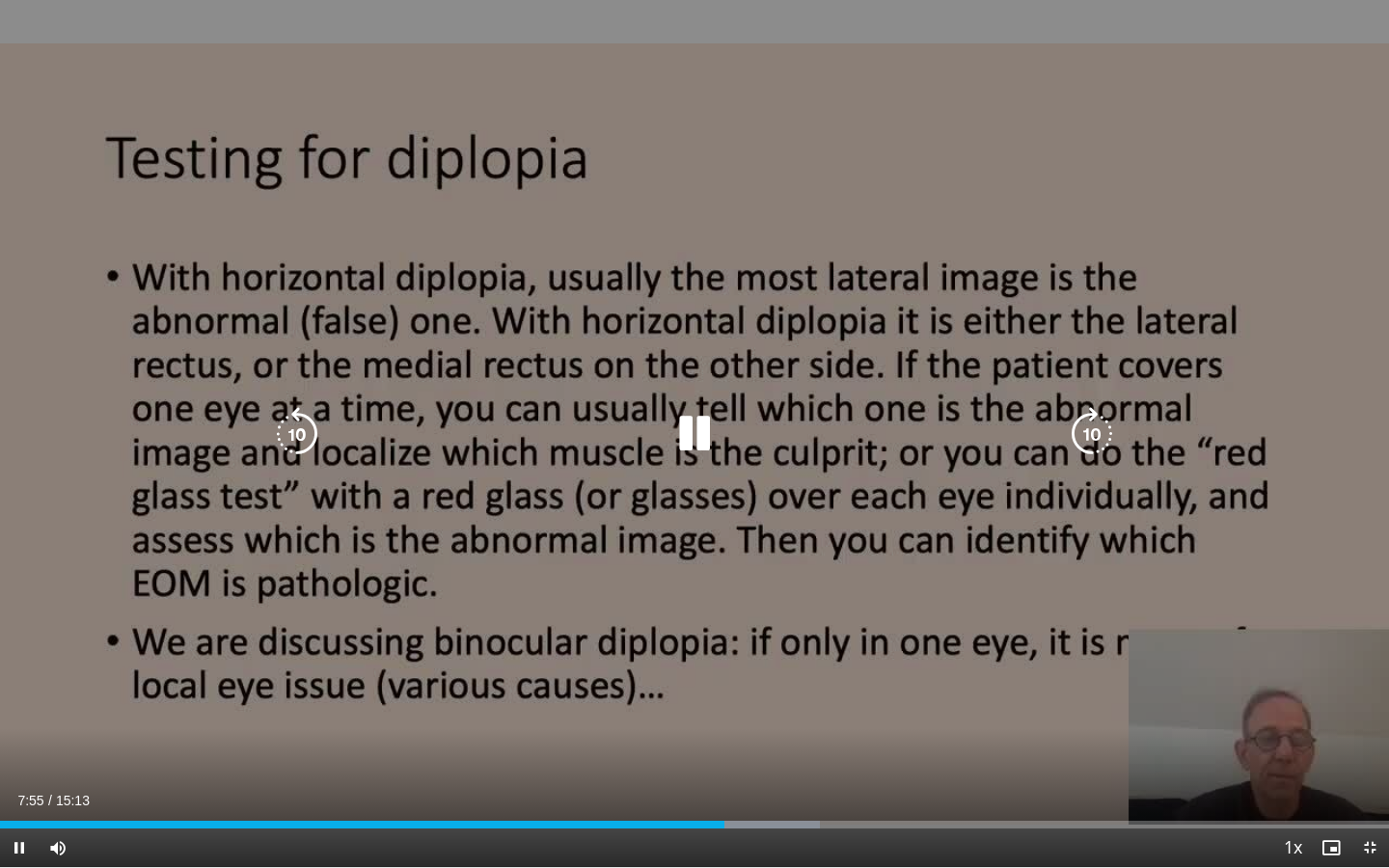 click at bounding box center [297, 434] 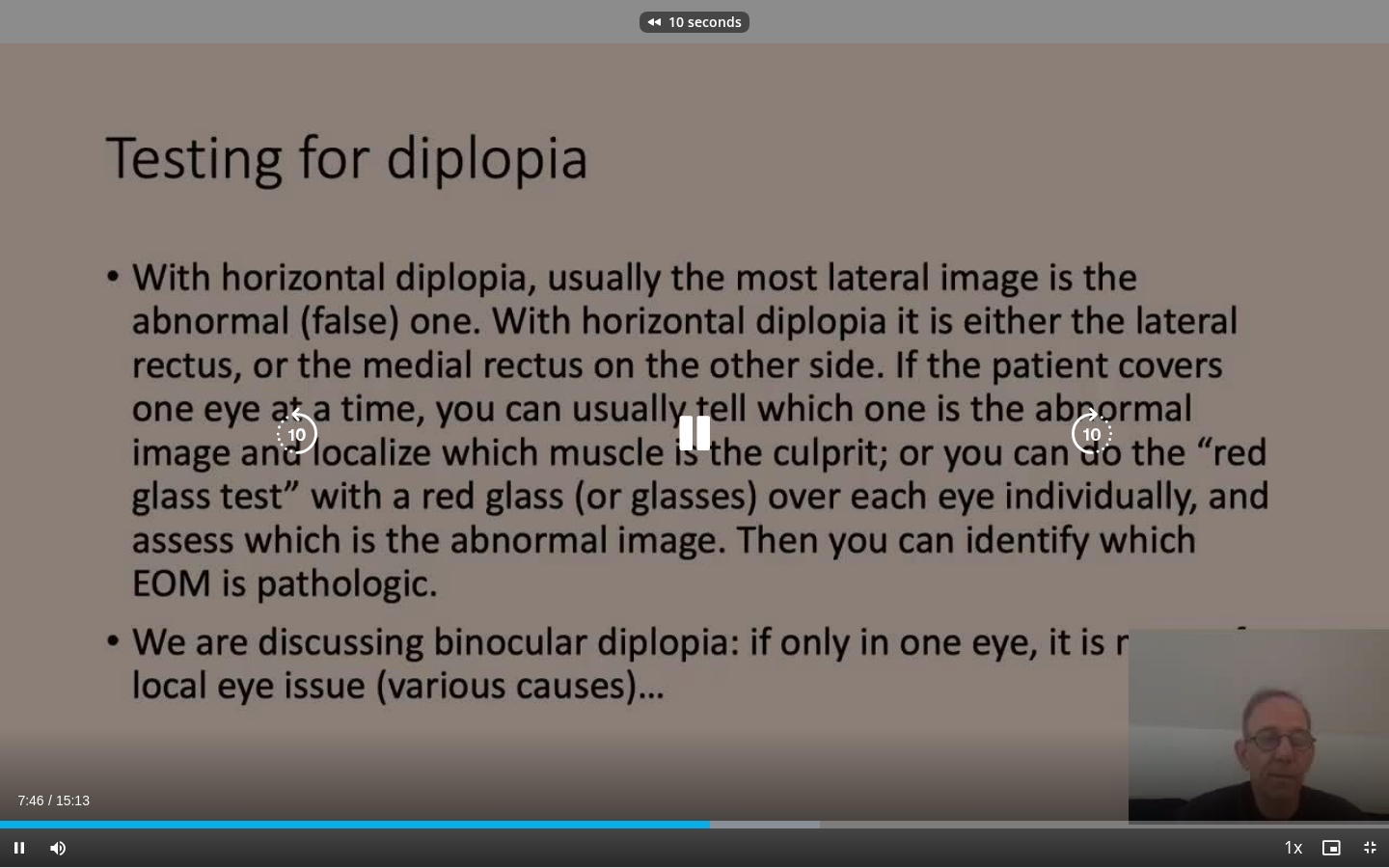 click at bounding box center [297, 434] 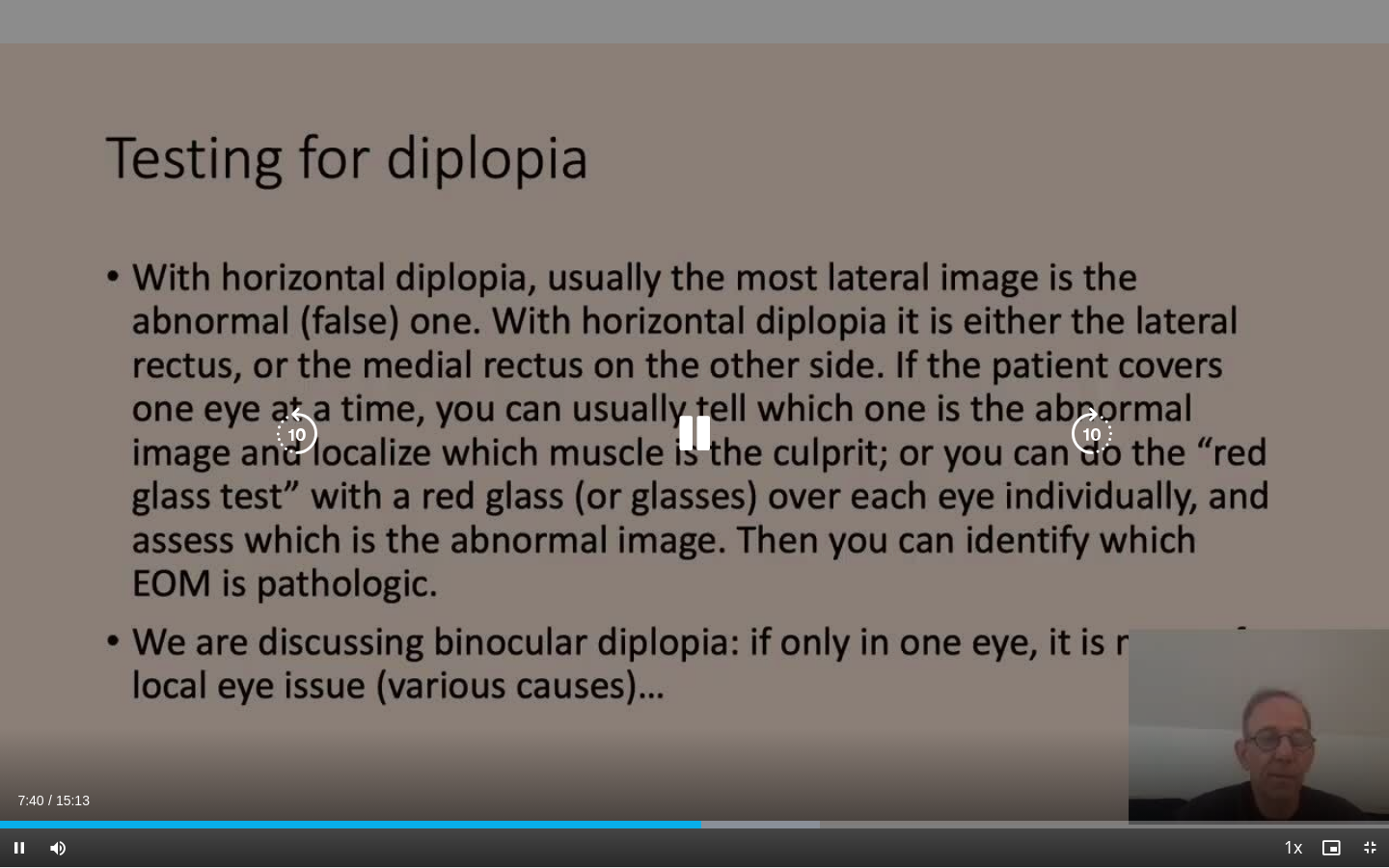click at bounding box center (694, 434) 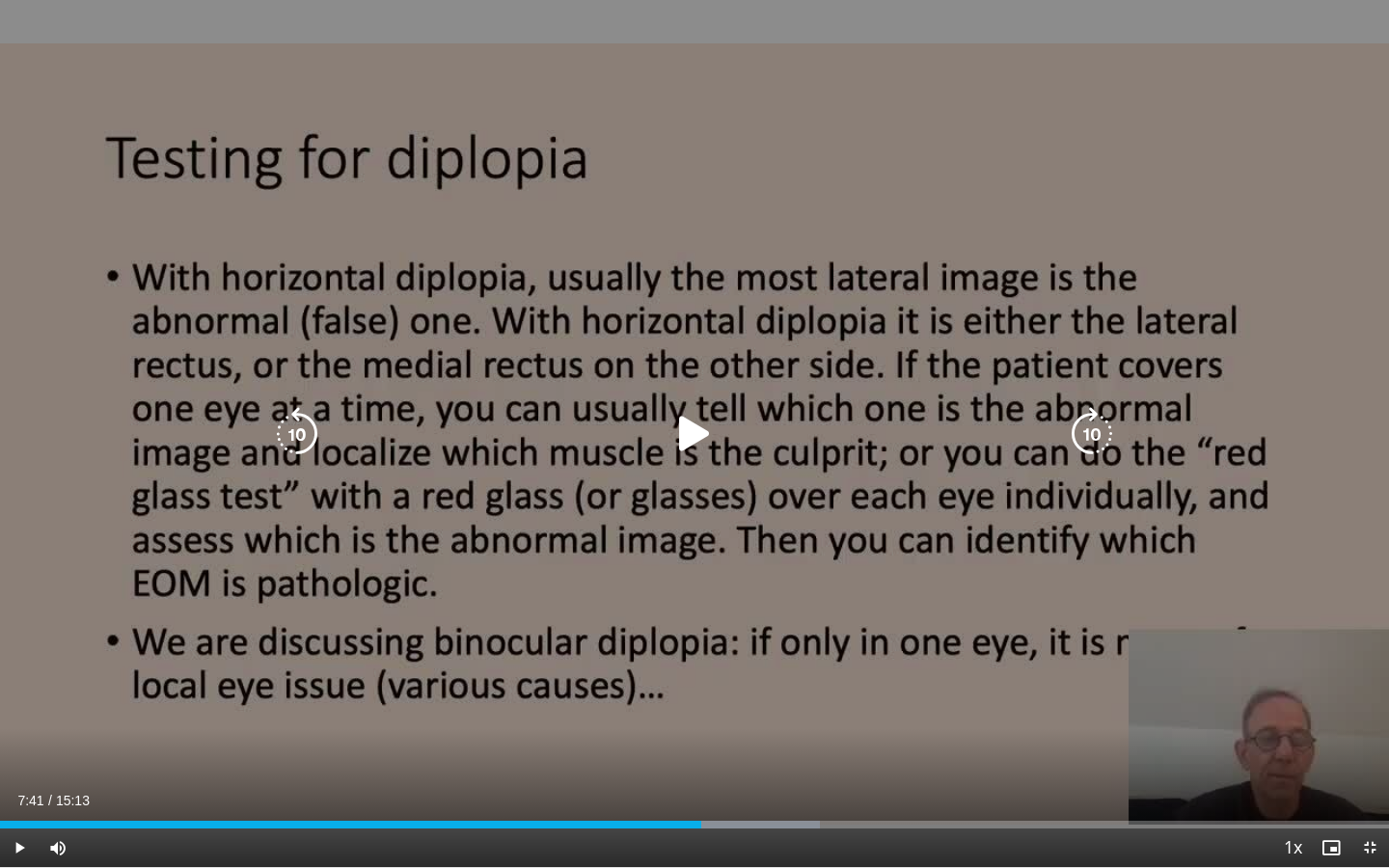 click at bounding box center (694, 434) 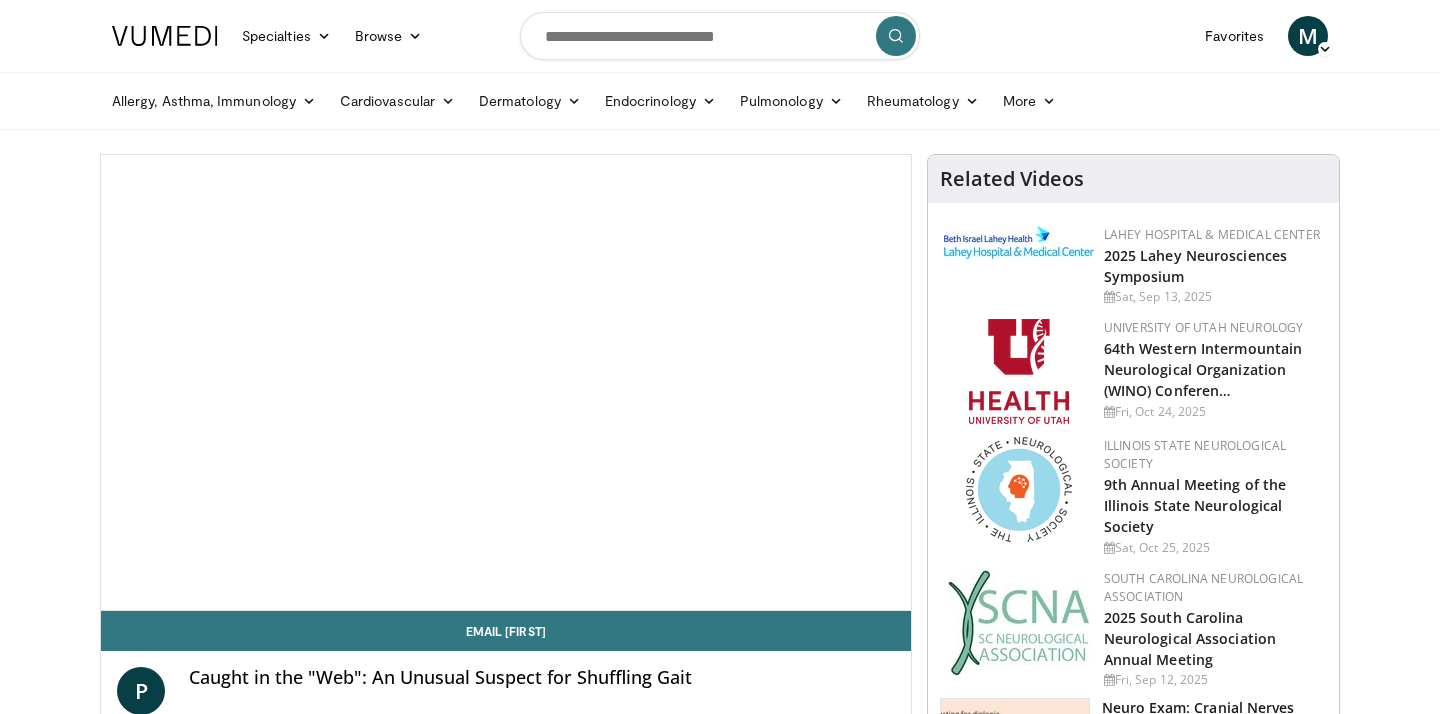 scroll, scrollTop: 0, scrollLeft: 0, axis: both 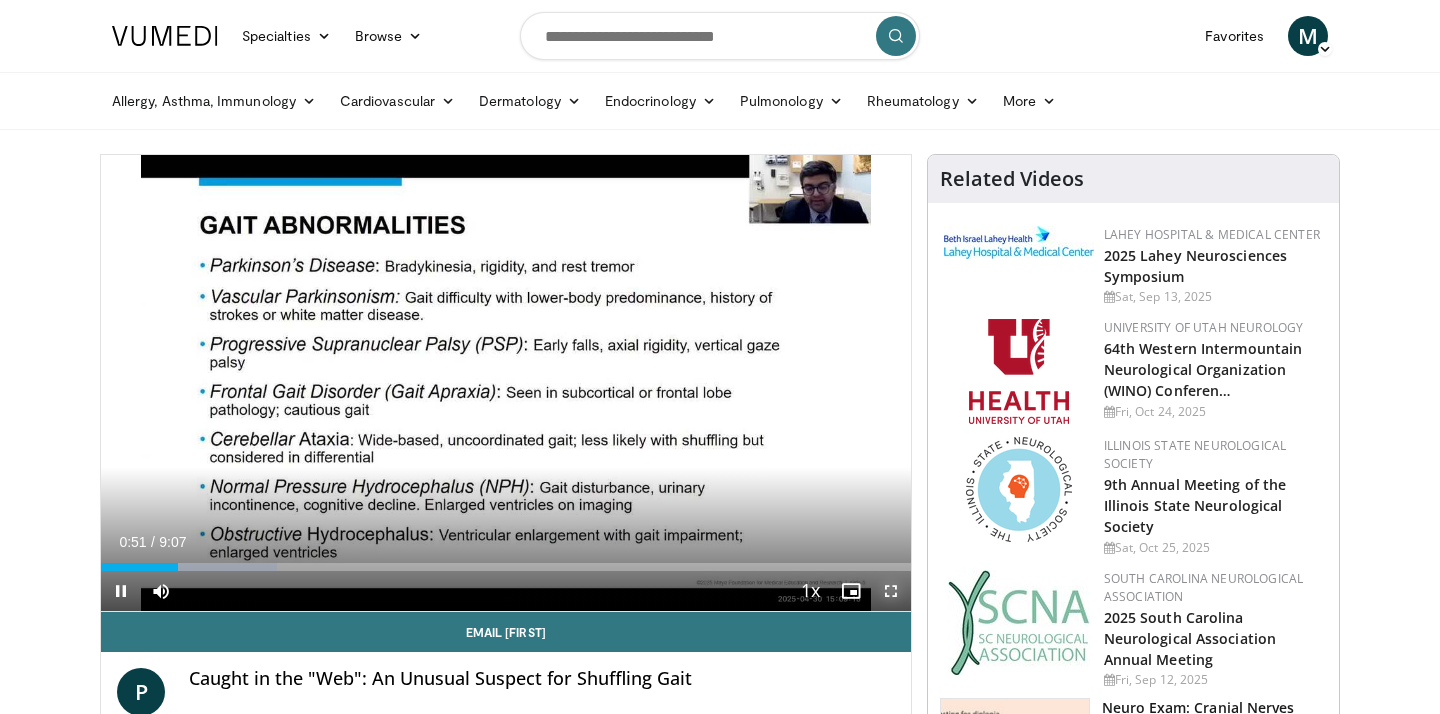click at bounding box center [891, 591] 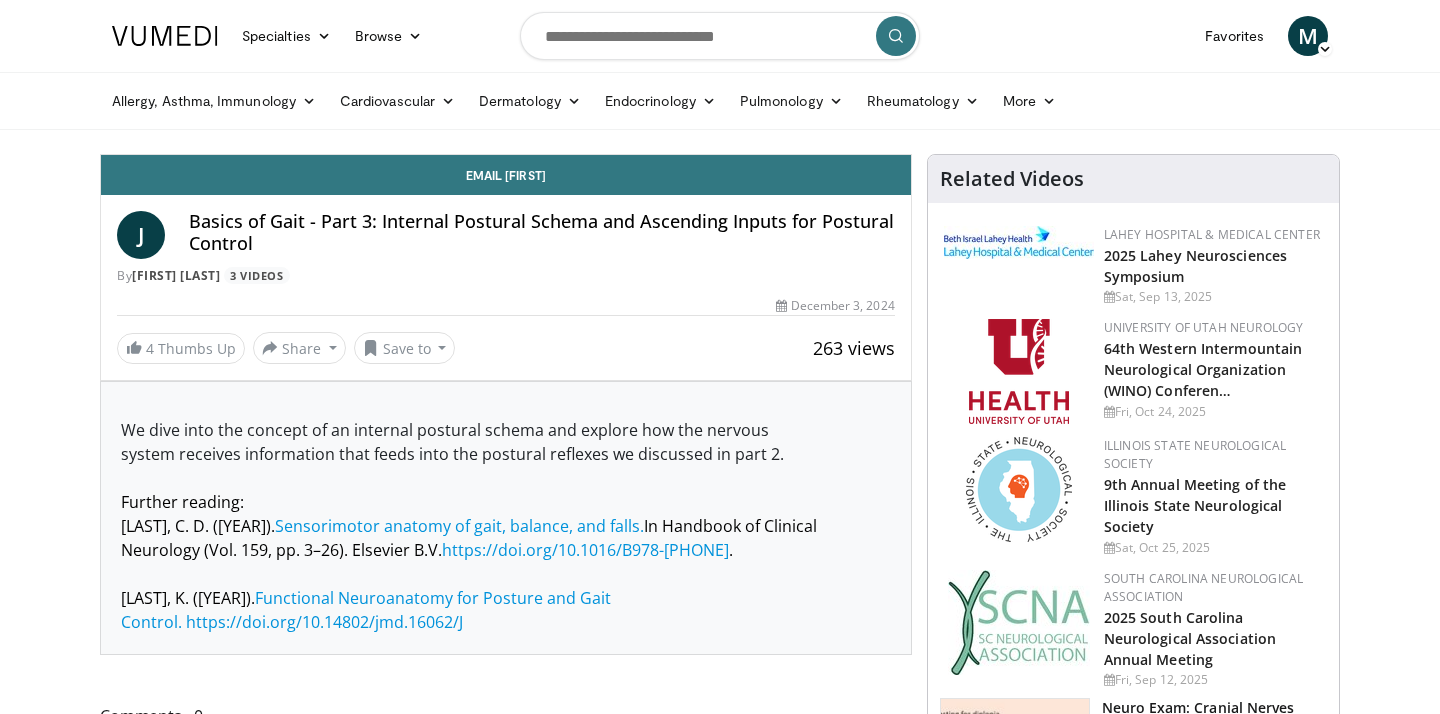 scroll, scrollTop: 0, scrollLeft: 0, axis: both 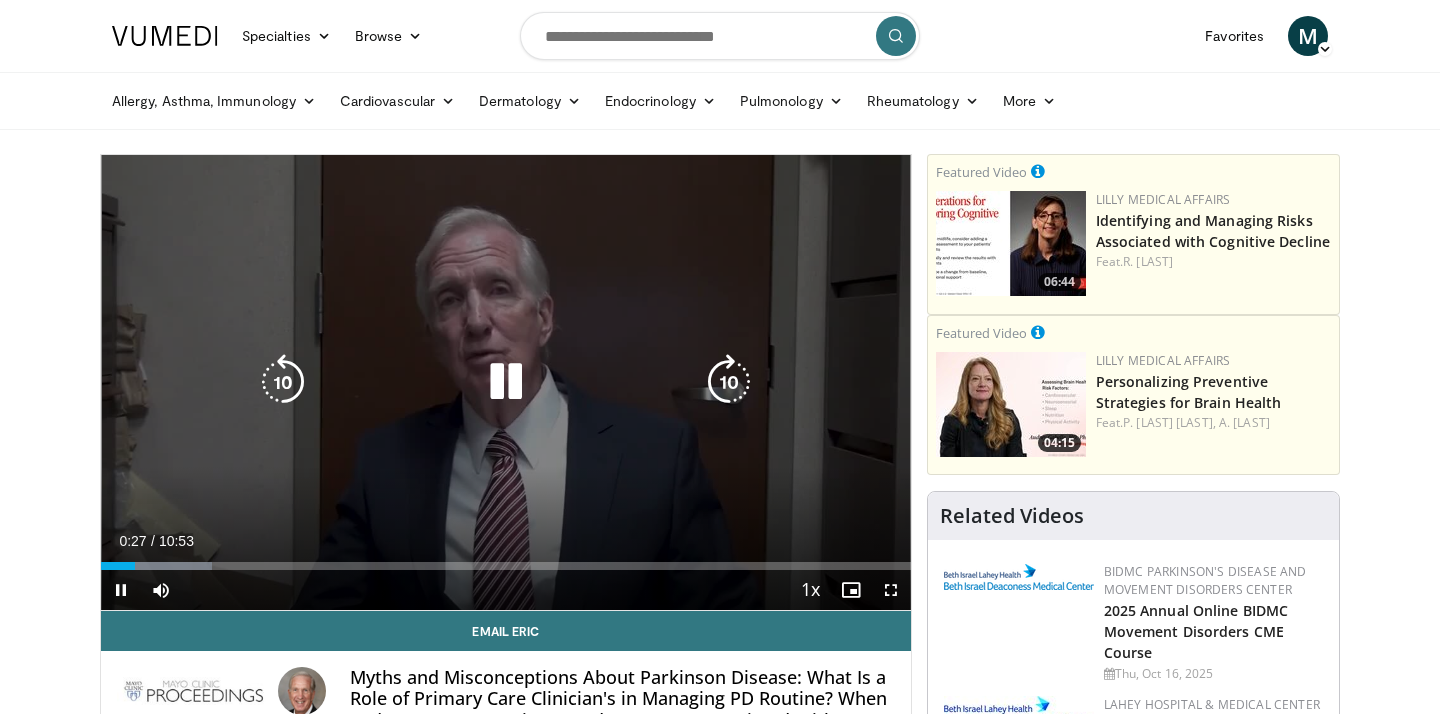 click at bounding box center (506, 382) 